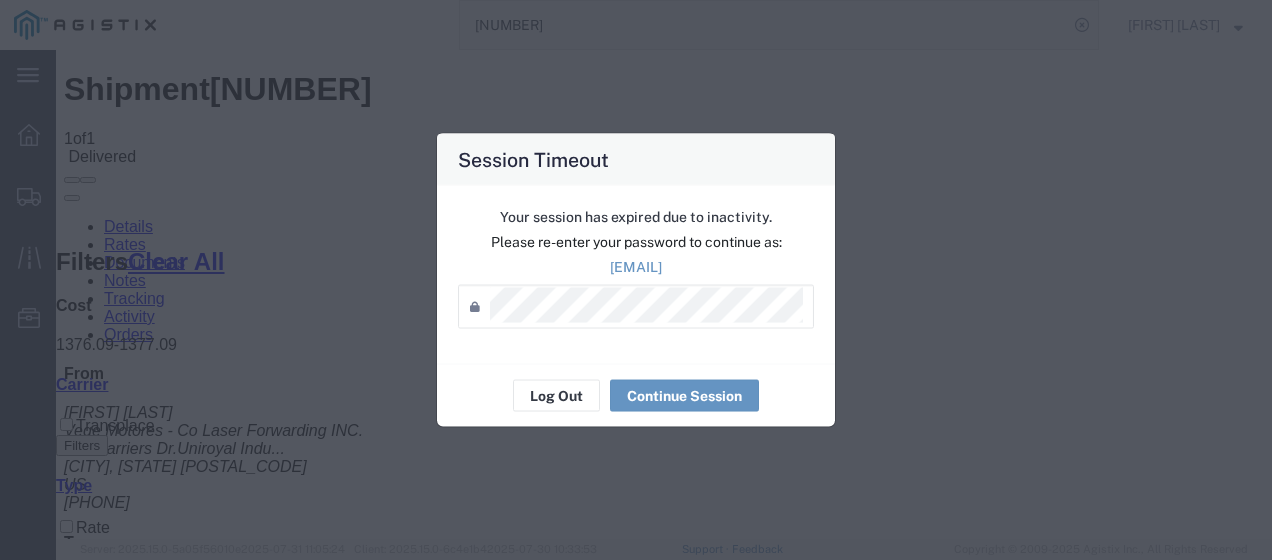 scroll, scrollTop: 0, scrollLeft: 0, axis: both 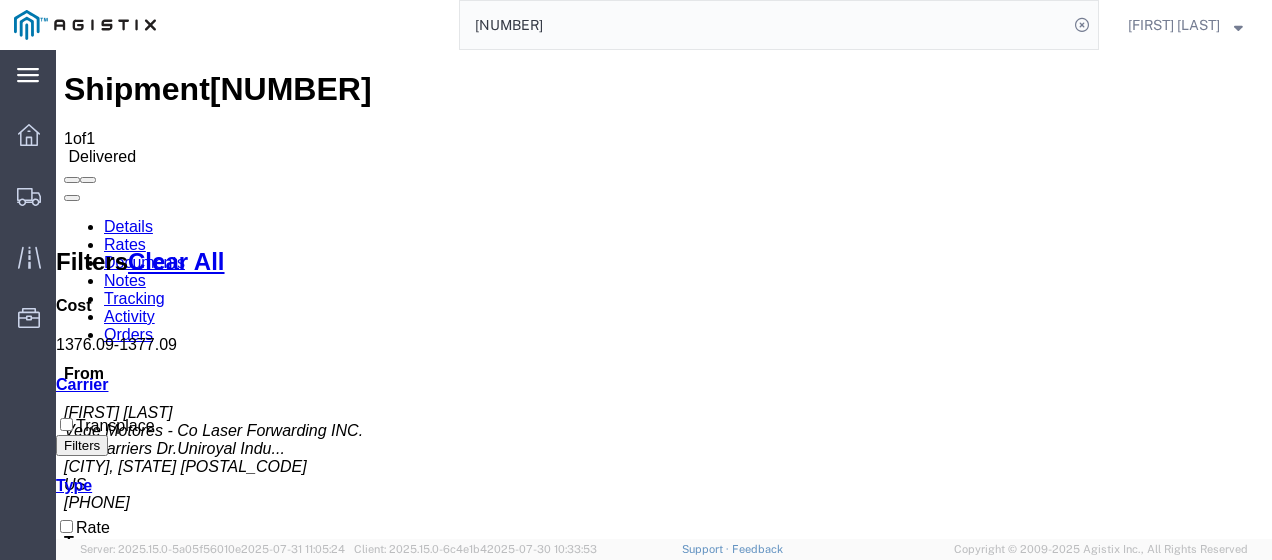 click 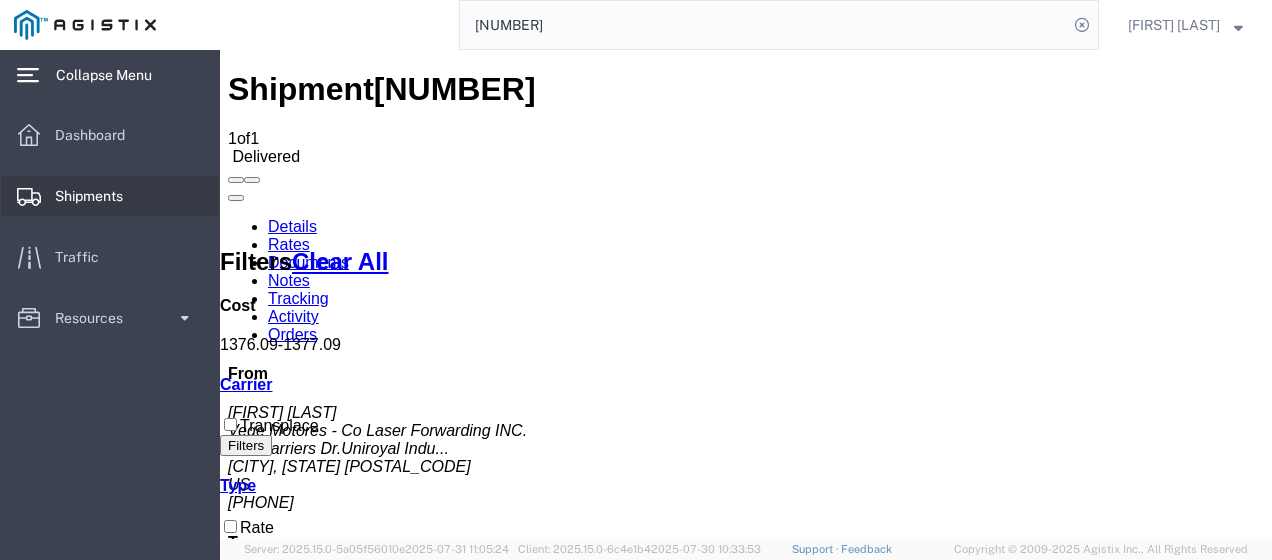 click on "Shipments" 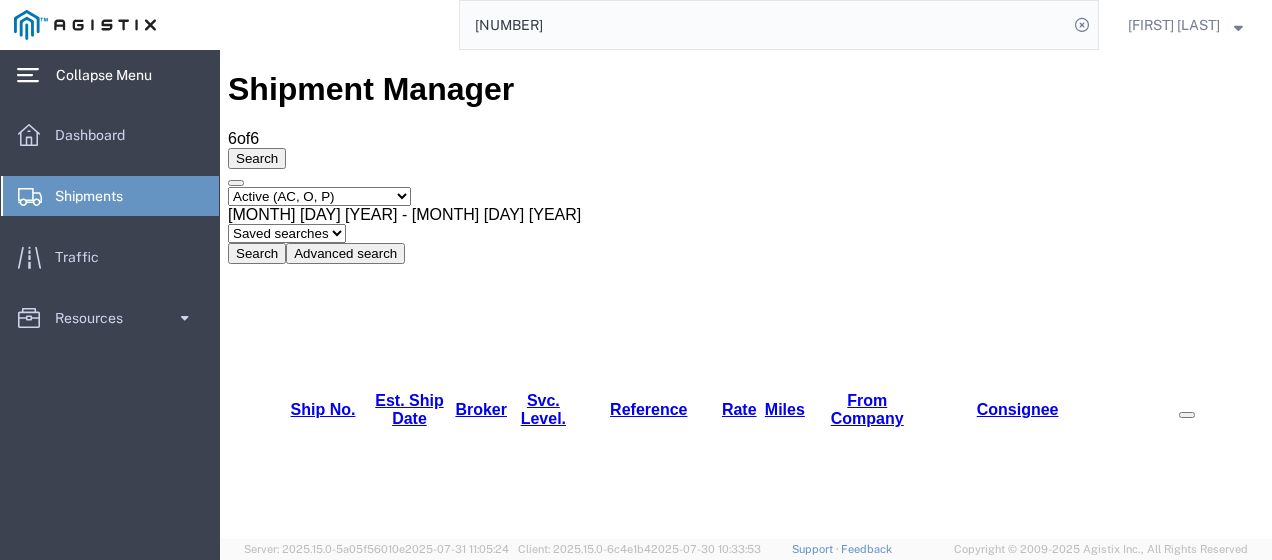 click on "Select status
Active (AC, O, P) All Approved Awaiting Confirmation (AC) Booked Canceled Closed Delivered Denied Expired Ignored Lost On Hold Open (O) Partial Delivery Pending (P) Shipped Withdrawn" at bounding box center (319, 196) 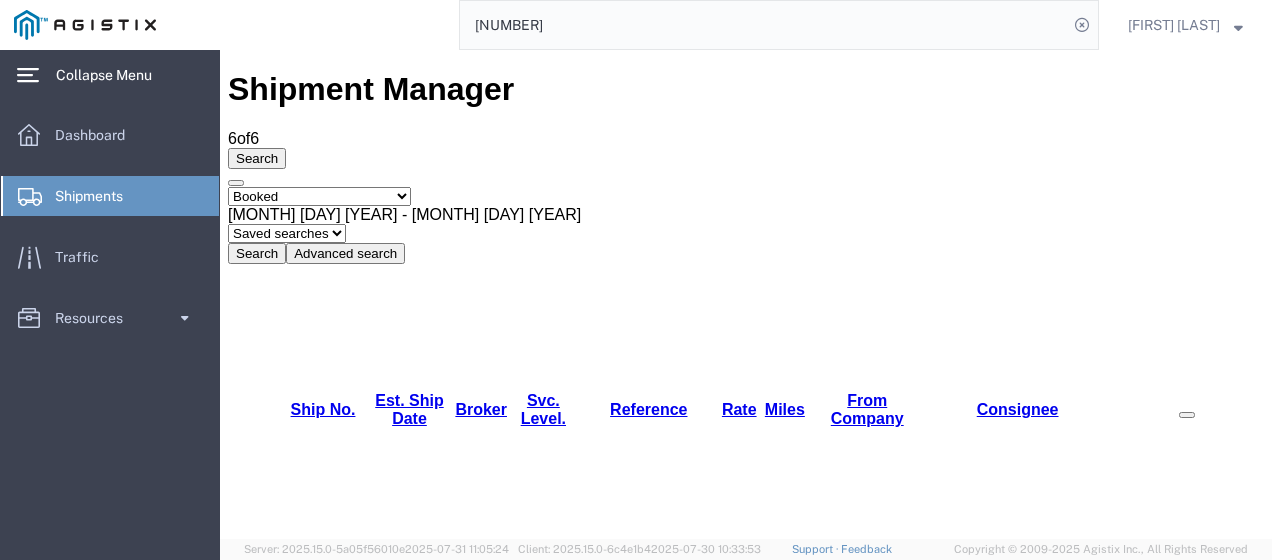 click on "Select status
Active (AC, O, P) All Approved Awaiting Confirmation (AC) Booked Canceled Closed Delivered Denied Expired Ignored Lost On Hold Open (O) Partial Delivery Pending (P) Shipped Withdrawn" at bounding box center (319, 196) 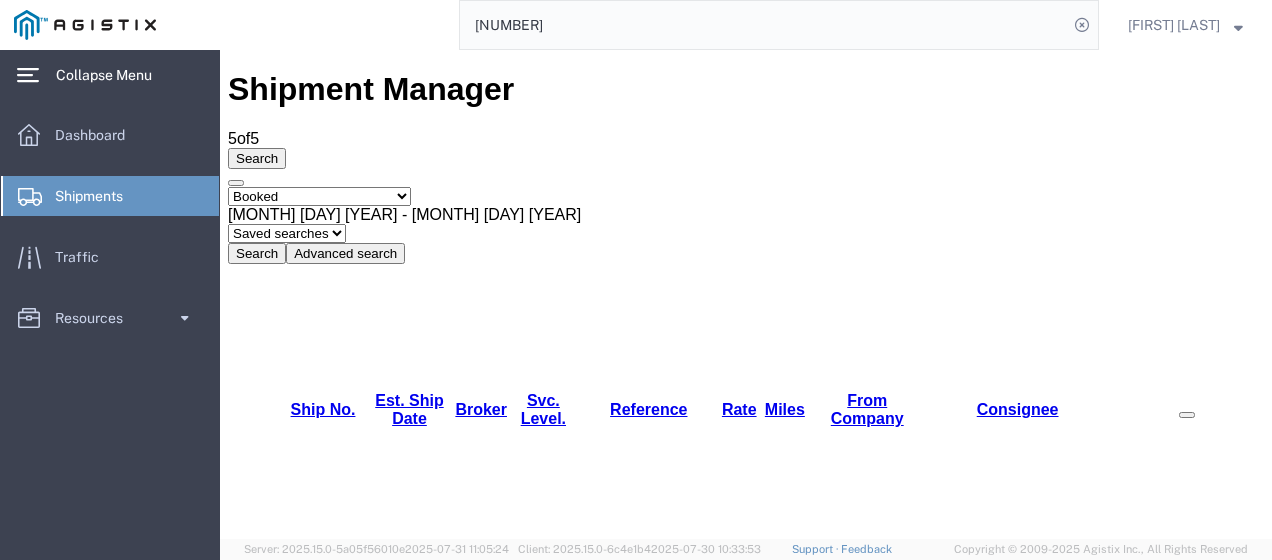 drag, startPoint x: 712, startPoint y: 199, endPoint x: 736, endPoint y: 198, distance: 24.020824 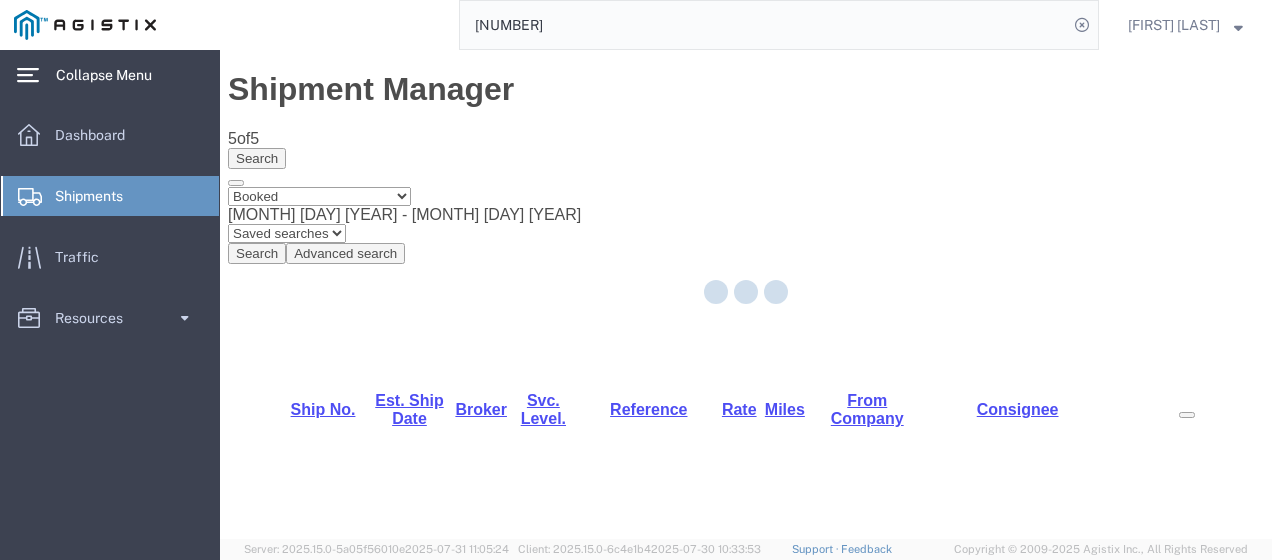 copy on "[NUMBER]" 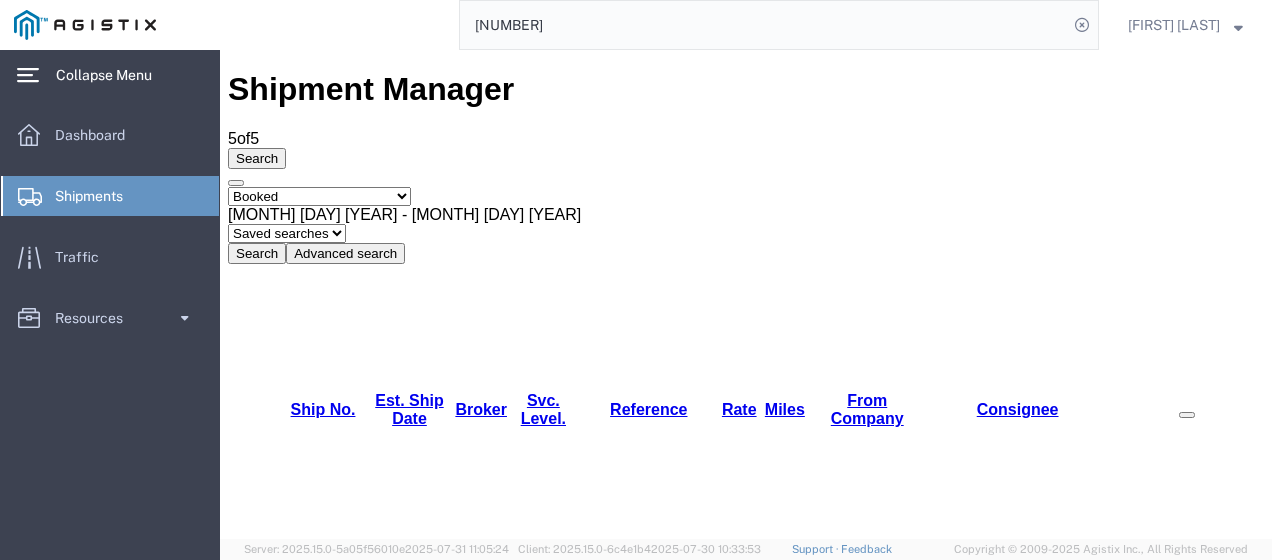 copy on "[NUMBER]" 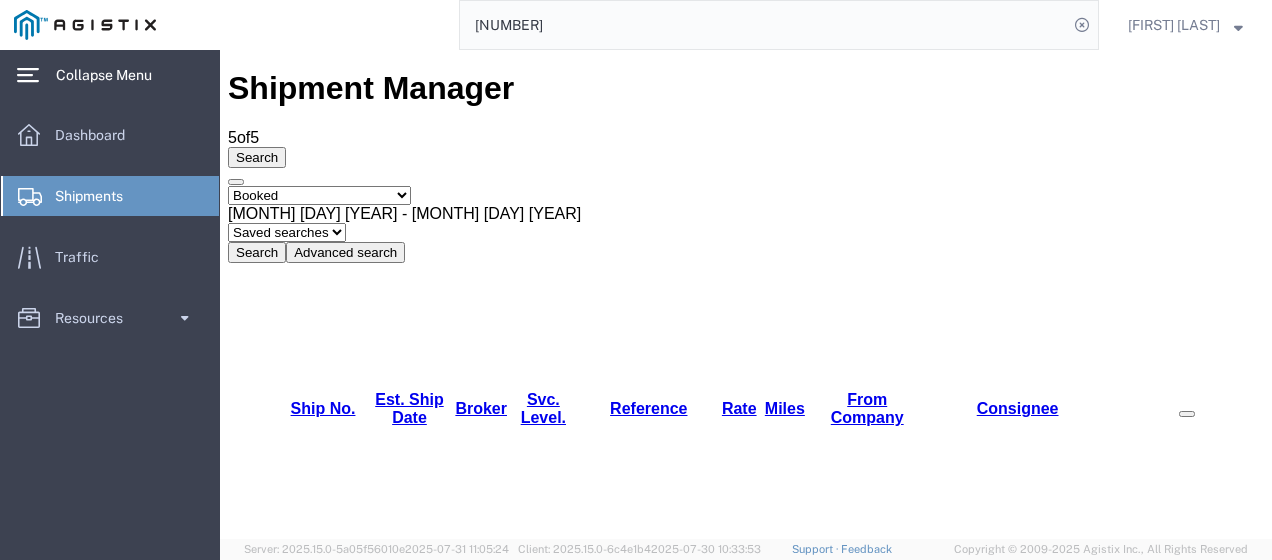 scroll, scrollTop: 0, scrollLeft: 0, axis: both 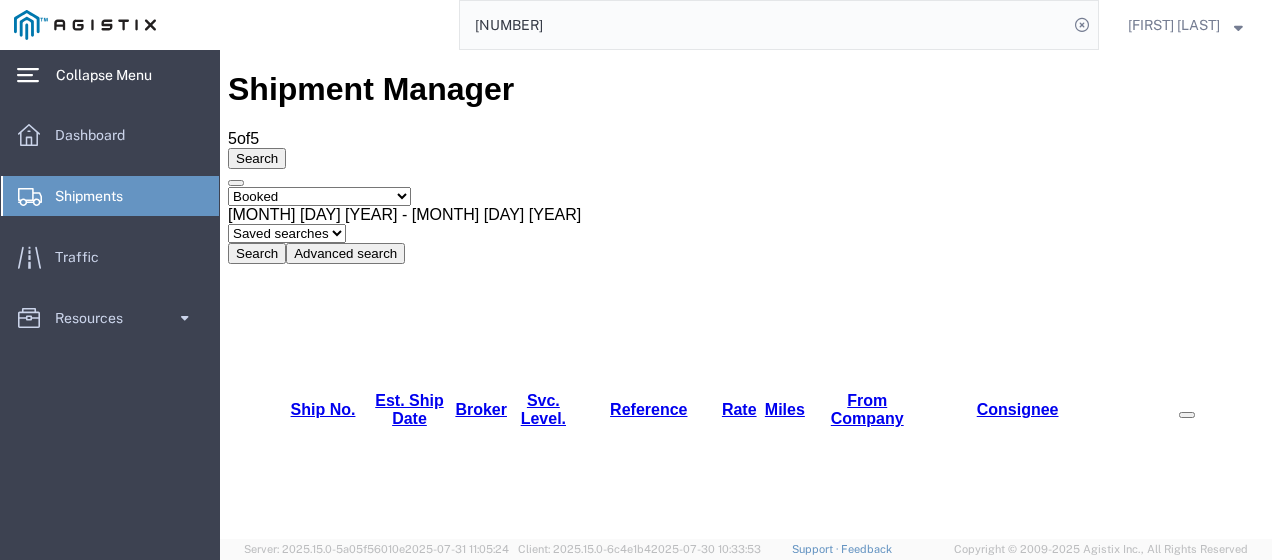 click on "[MONTH] [DAY] [YEAR] - [MONTH] [DAY] [YEAR]" at bounding box center [746, 215] 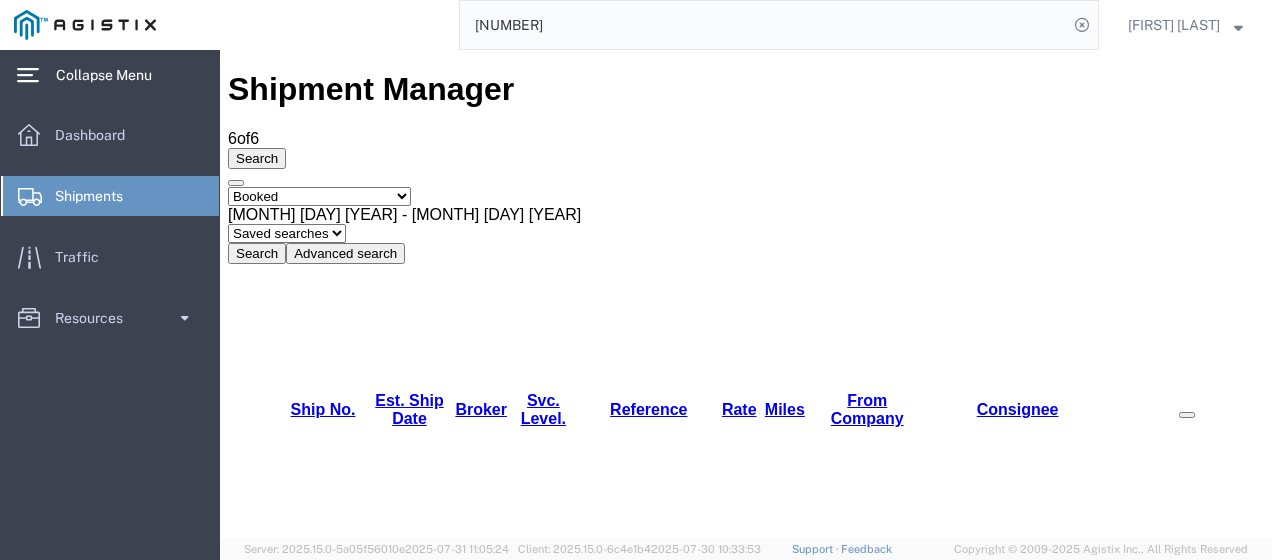 drag, startPoint x: 348, startPoint y: 232, endPoint x: 276, endPoint y: 221, distance: 72.835434 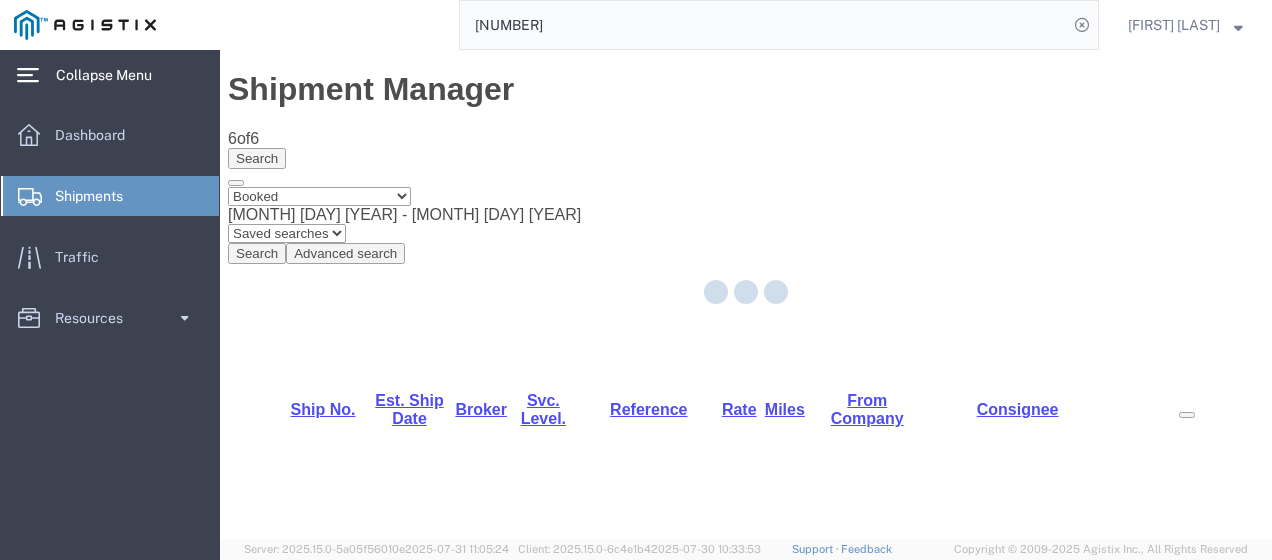 copy on "[NUMBER]" 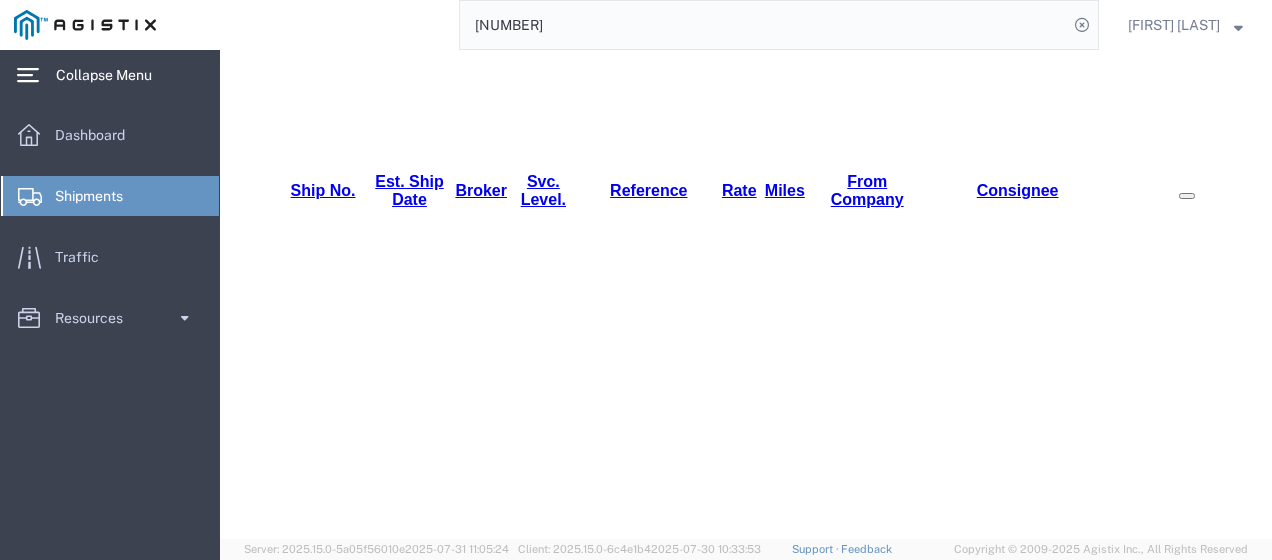scroll, scrollTop: 243, scrollLeft: 0, axis: vertical 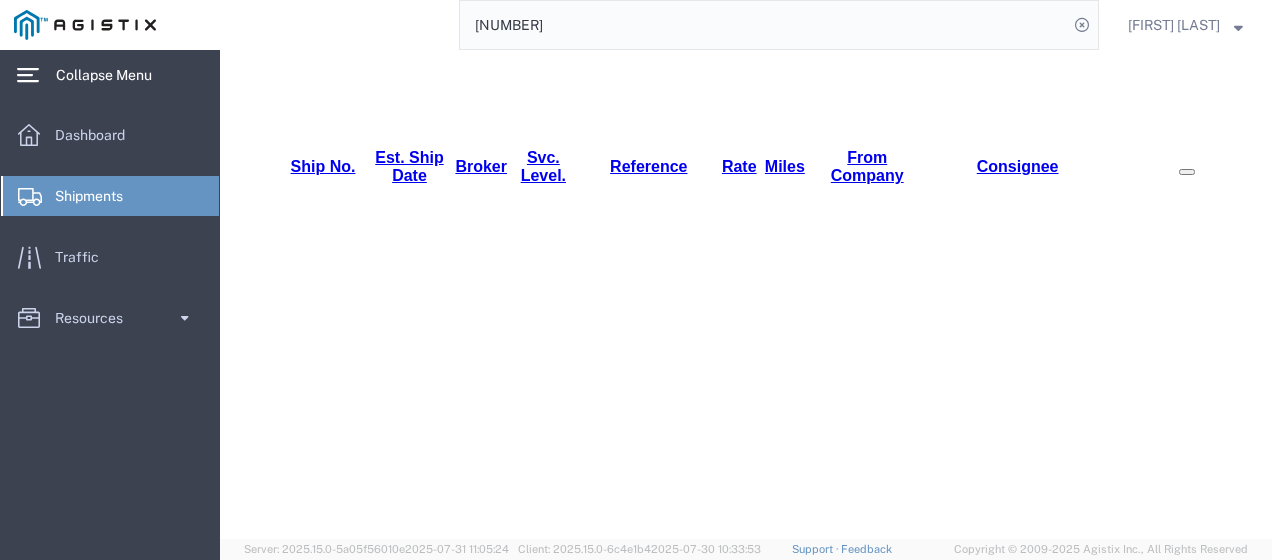drag, startPoint x: 344, startPoint y: 372, endPoint x: 279, endPoint y: 372, distance: 65 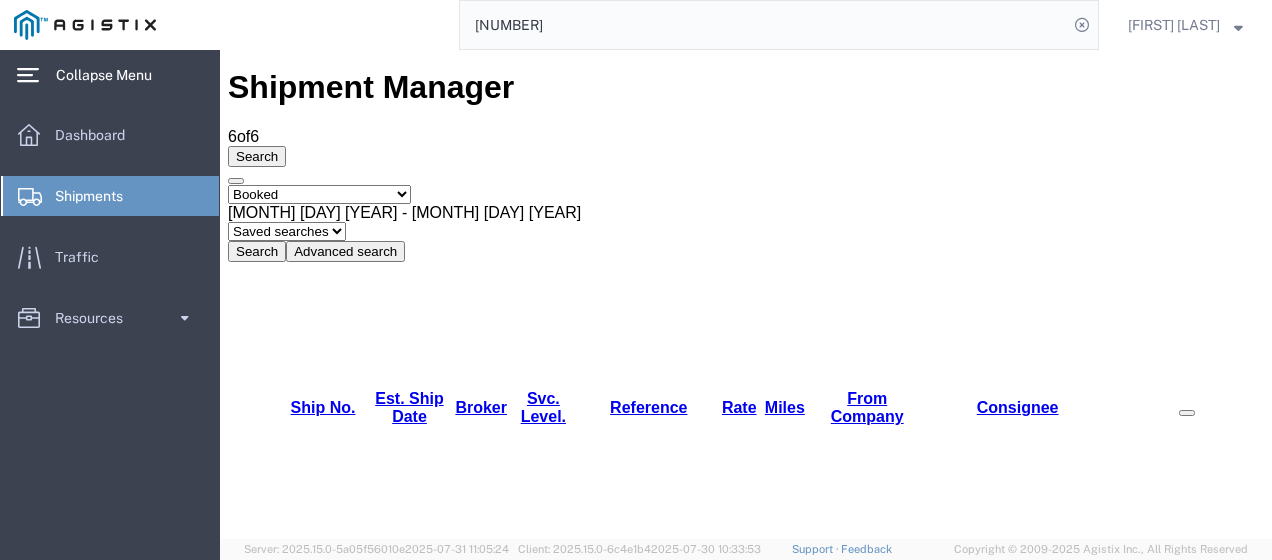 scroll, scrollTop: 0, scrollLeft: 0, axis: both 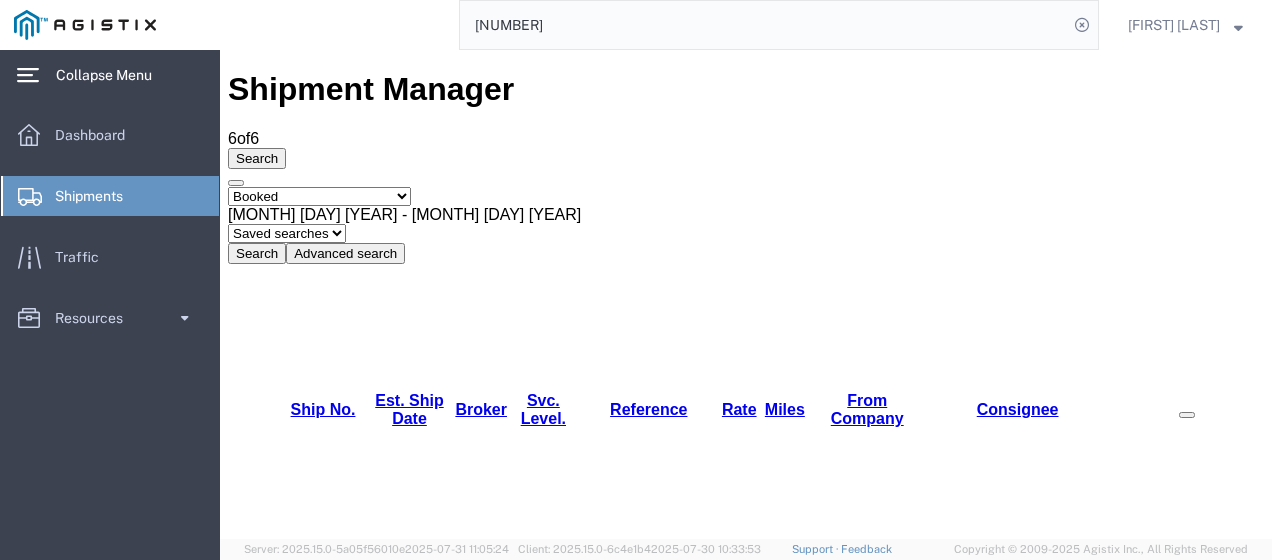 click on "[MONTH] [DAY] [YEAR] - [MONTH] [DAY] [YEAR]" at bounding box center [746, 215] 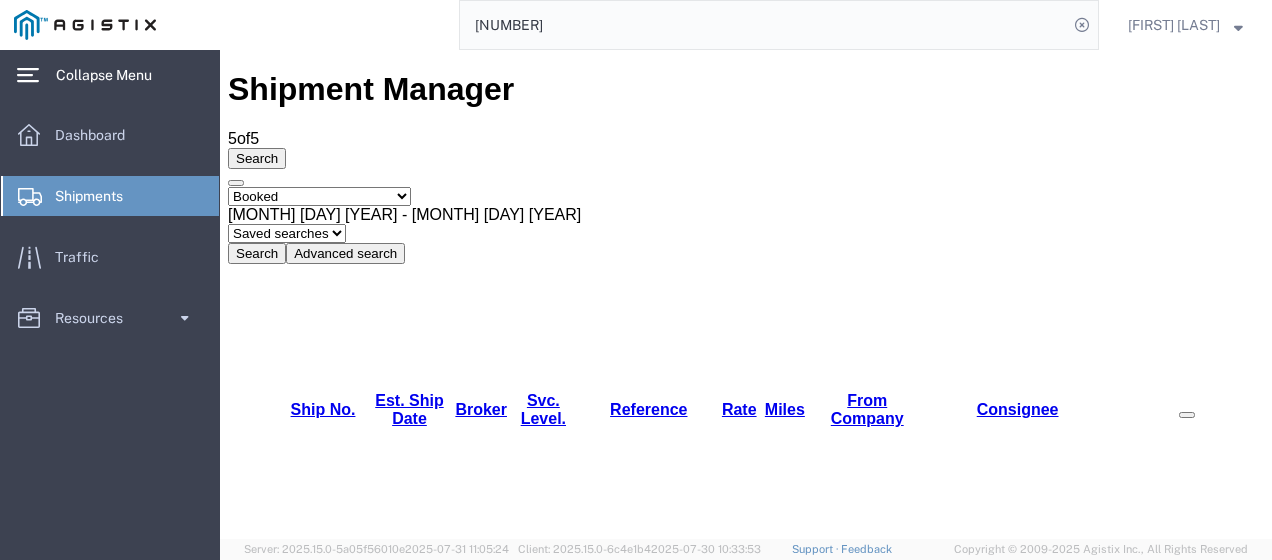 click on "[MONTH] [DAY] [YEAR] - [MONTH] [DAY] [YEAR]" at bounding box center [404, 214] 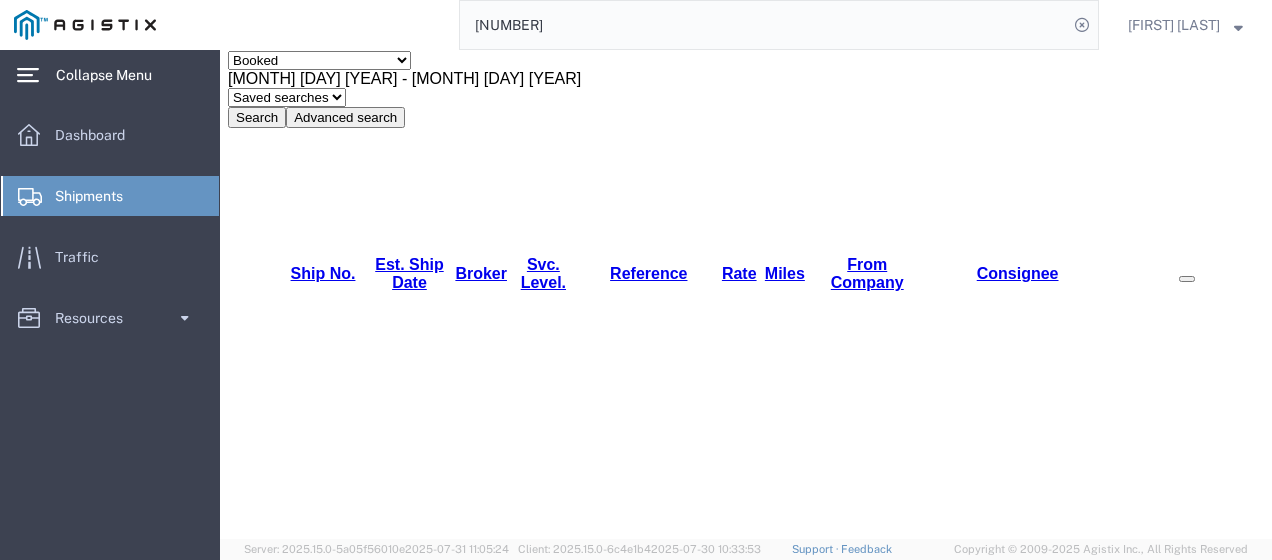 scroll, scrollTop: 200, scrollLeft: 0, axis: vertical 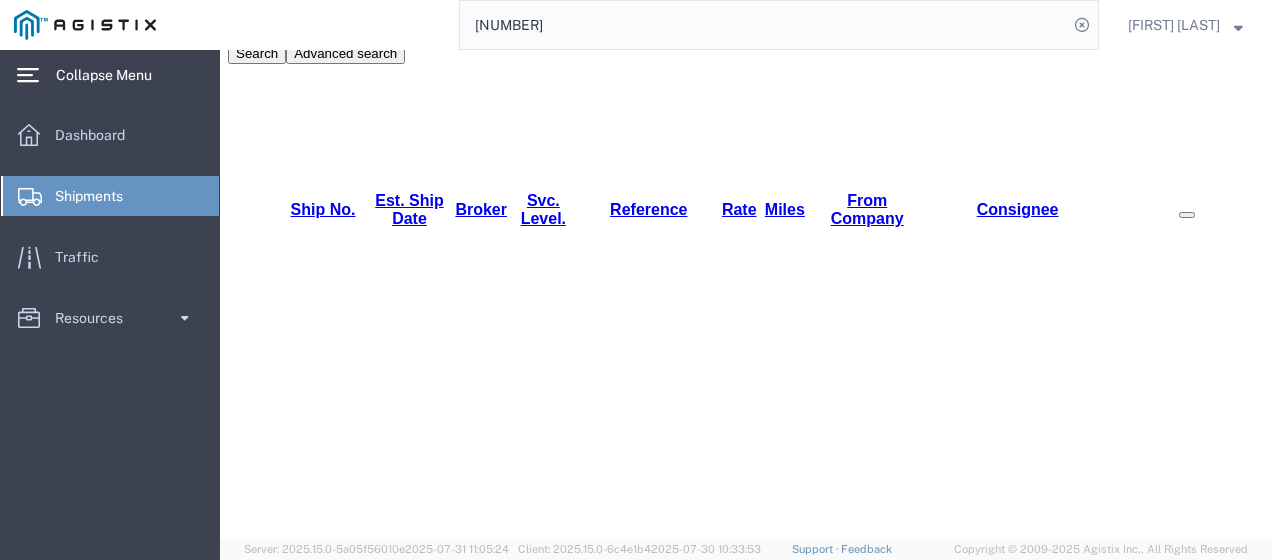 click at bounding box center (466, 1363) 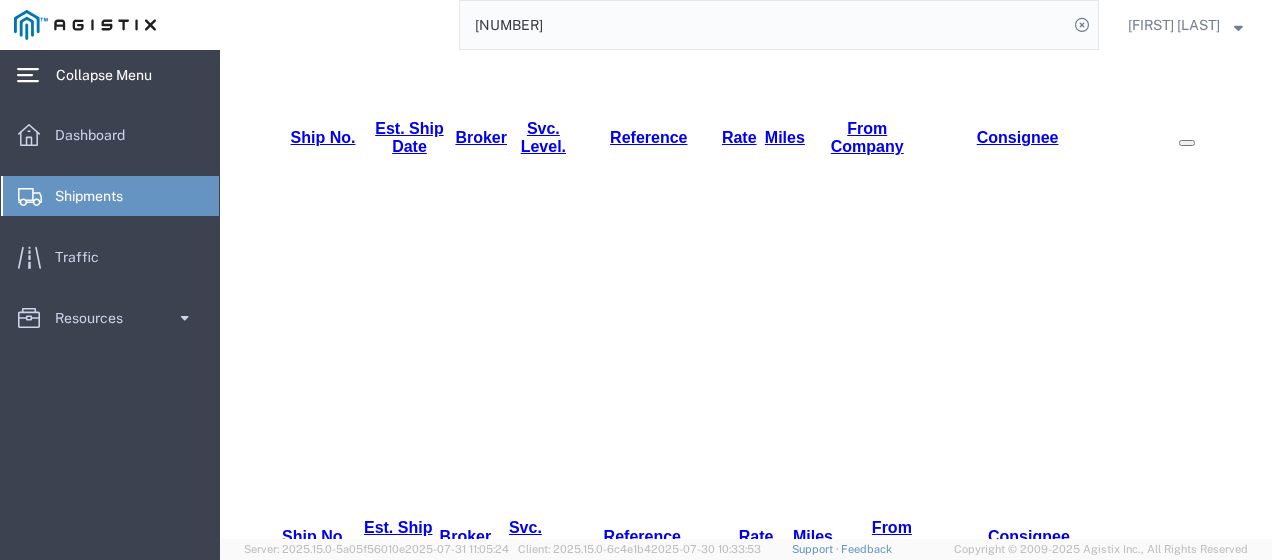 scroll, scrollTop: 300, scrollLeft: 0, axis: vertical 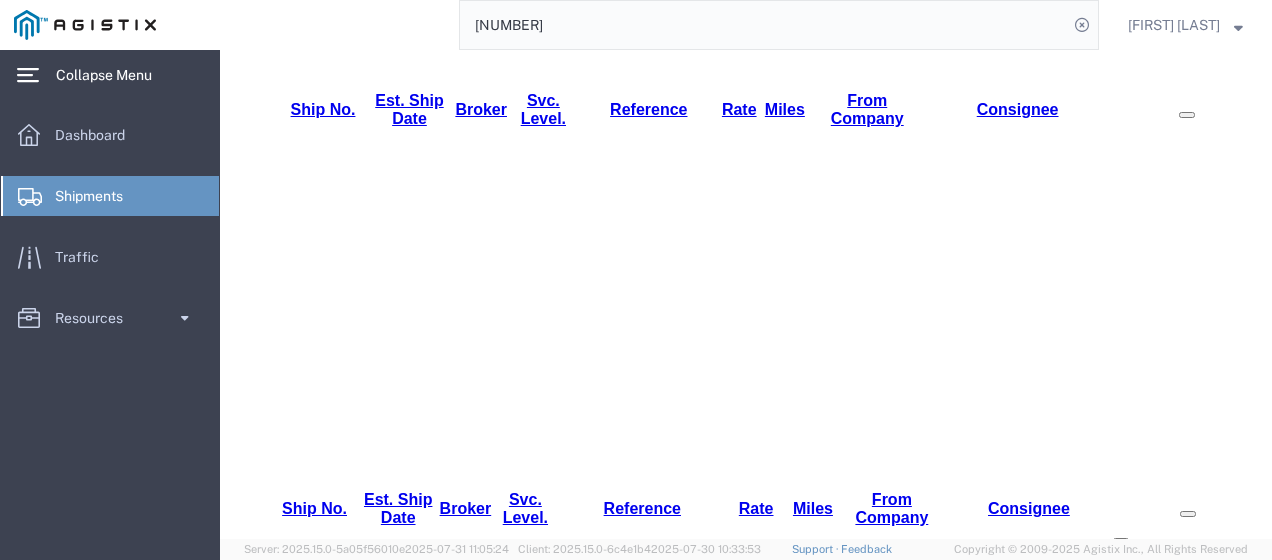 drag, startPoint x: 352, startPoint y: 320, endPoint x: 283, endPoint y: 322, distance: 69.02898 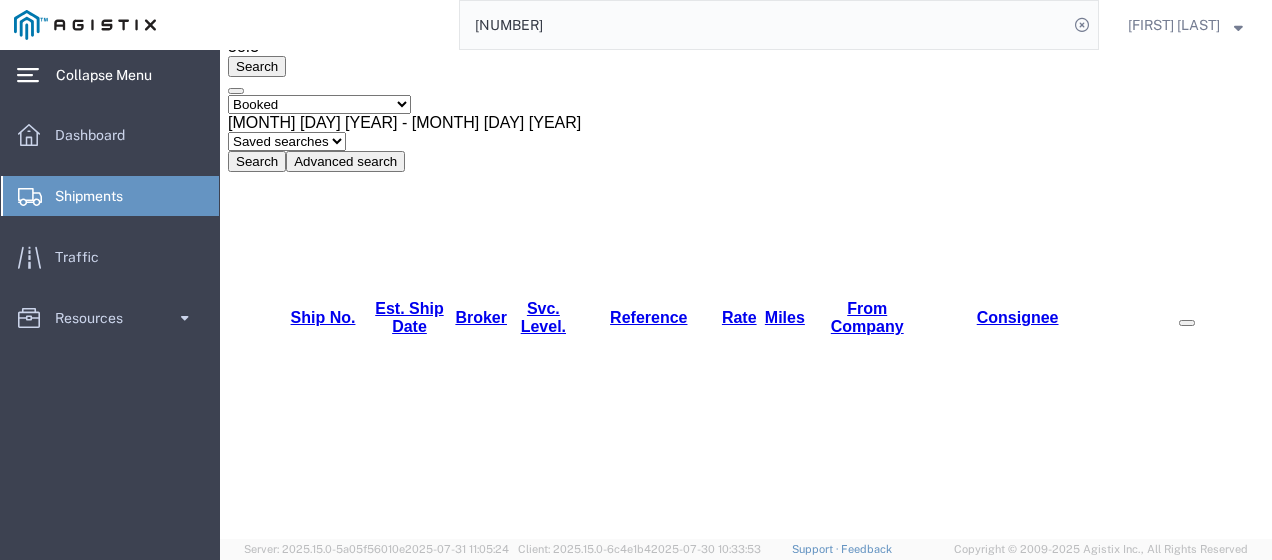 scroll, scrollTop: 210, scrollLeft: 0, axis: vertical 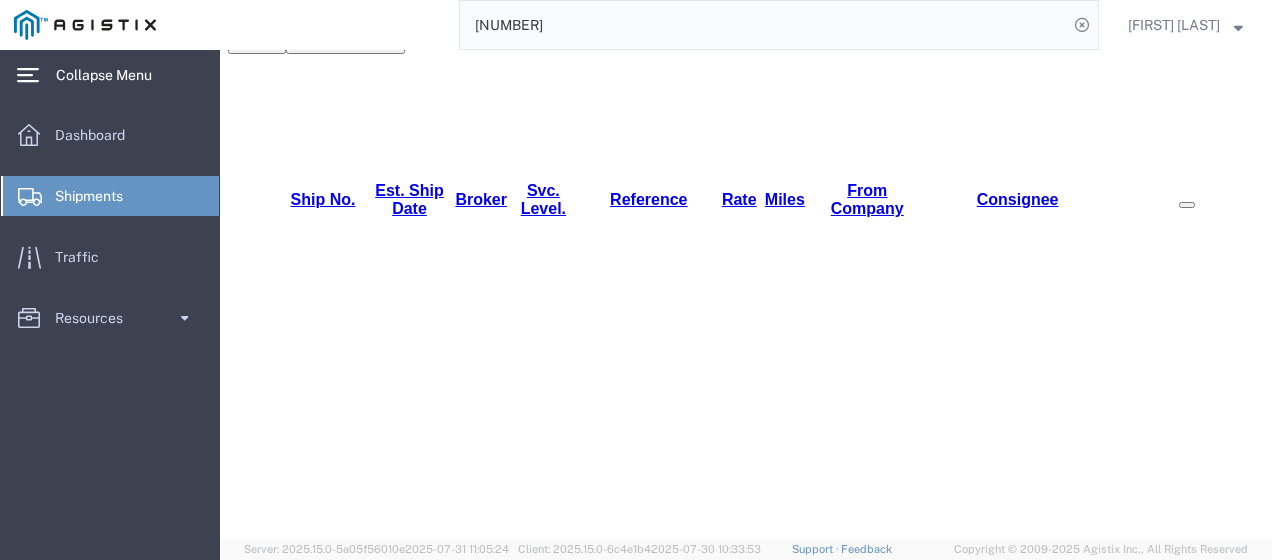 click on "[MONTH] [DAY] [YEAR] - [MONTH] [DAY] [YEAR]" at bounding box center [404, 4] 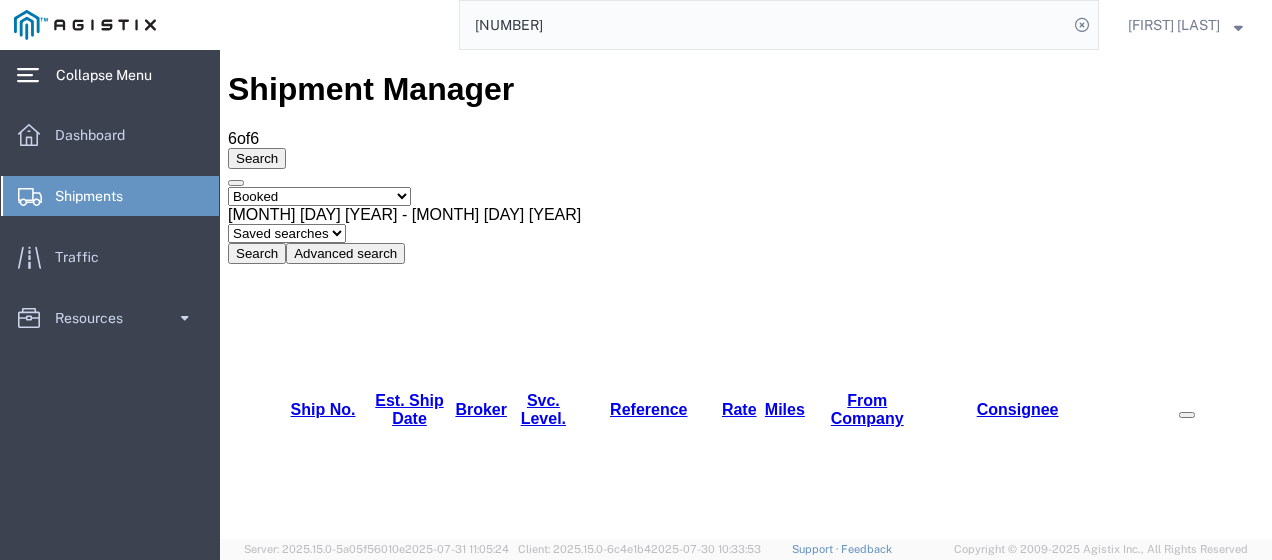 click at bounding box center [466, 924] 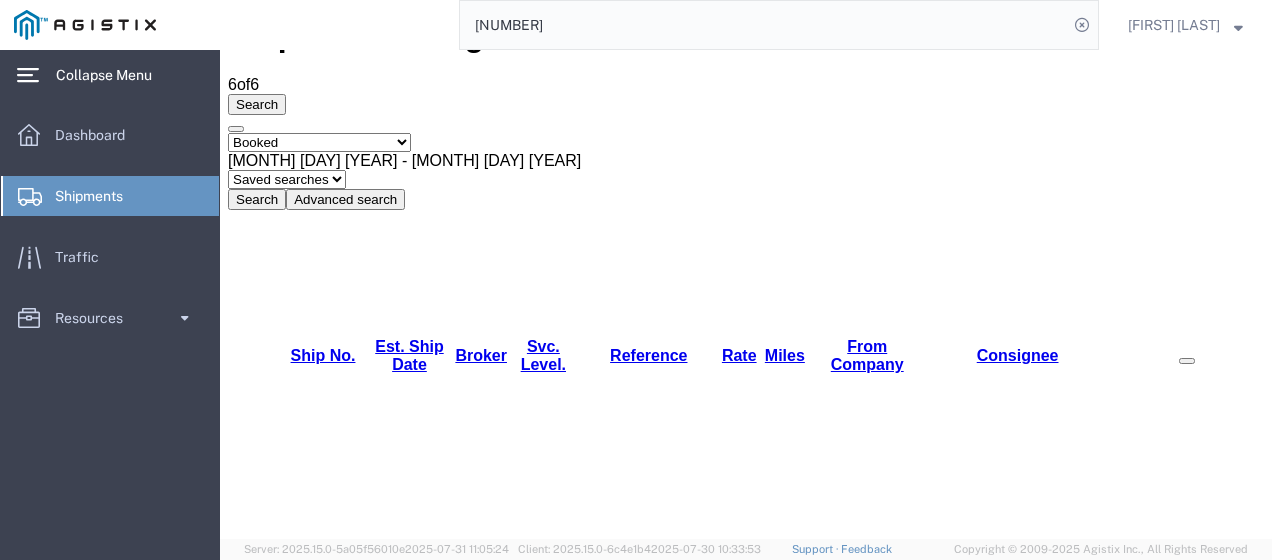 scroll, scrollTop: 0, scrollLeft: 0, axis: both 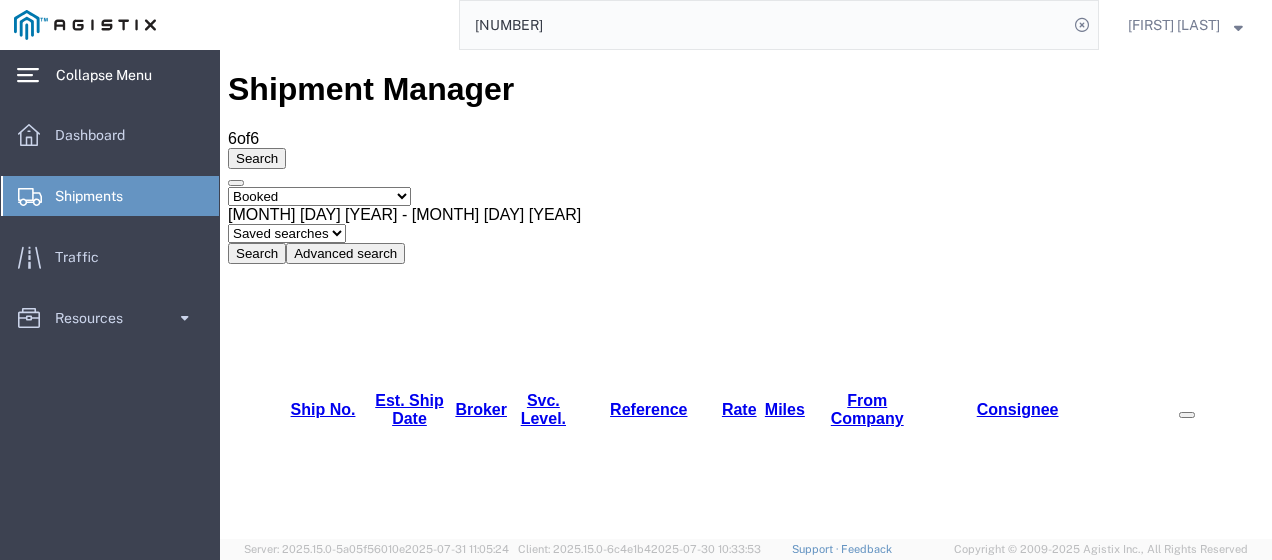 click on "[MONTH] [DAY] [YEAR] - [MONTH] [DAY] [YEAR]" at bounding box center [746, 215] 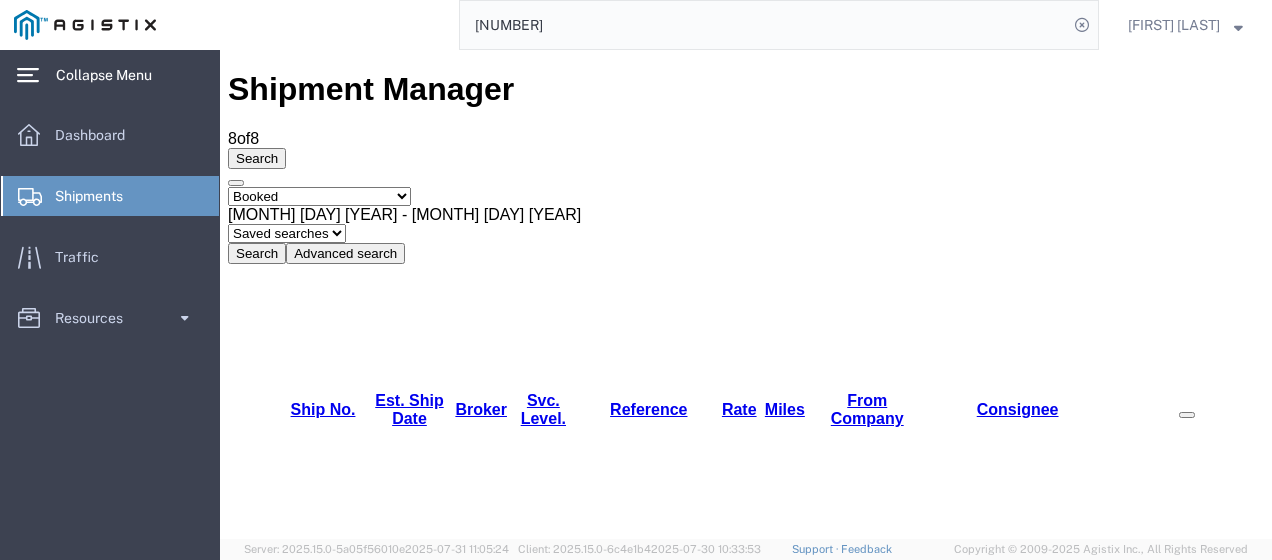 click on "08/08/25" at bounding box center [398, 924] 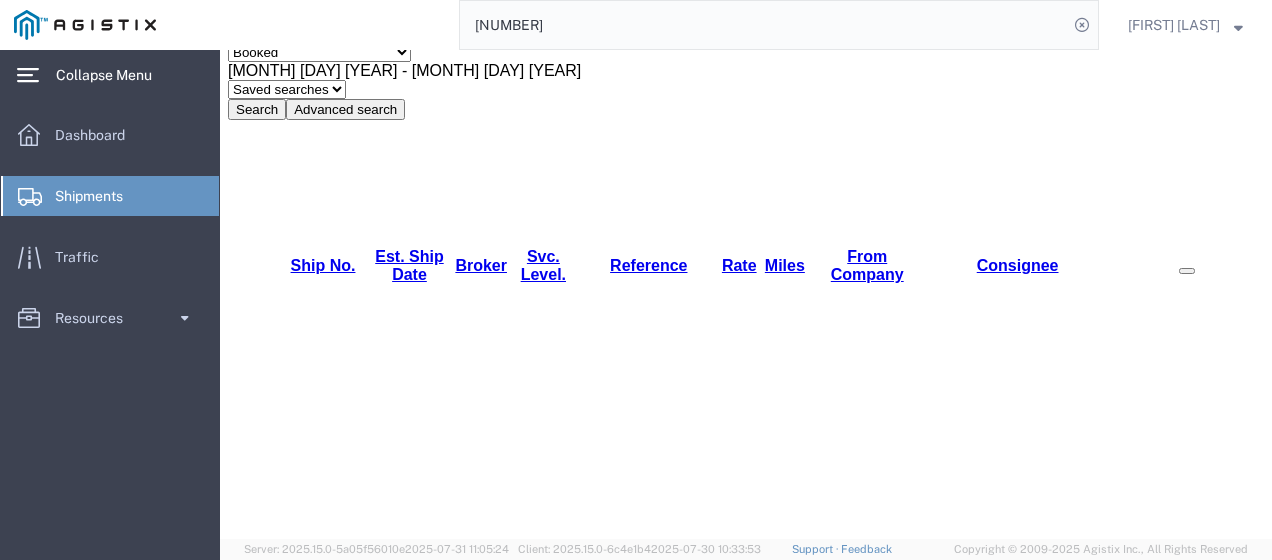 scroll, scrollTop: 200, scrollLeft: 0, axis: vertical 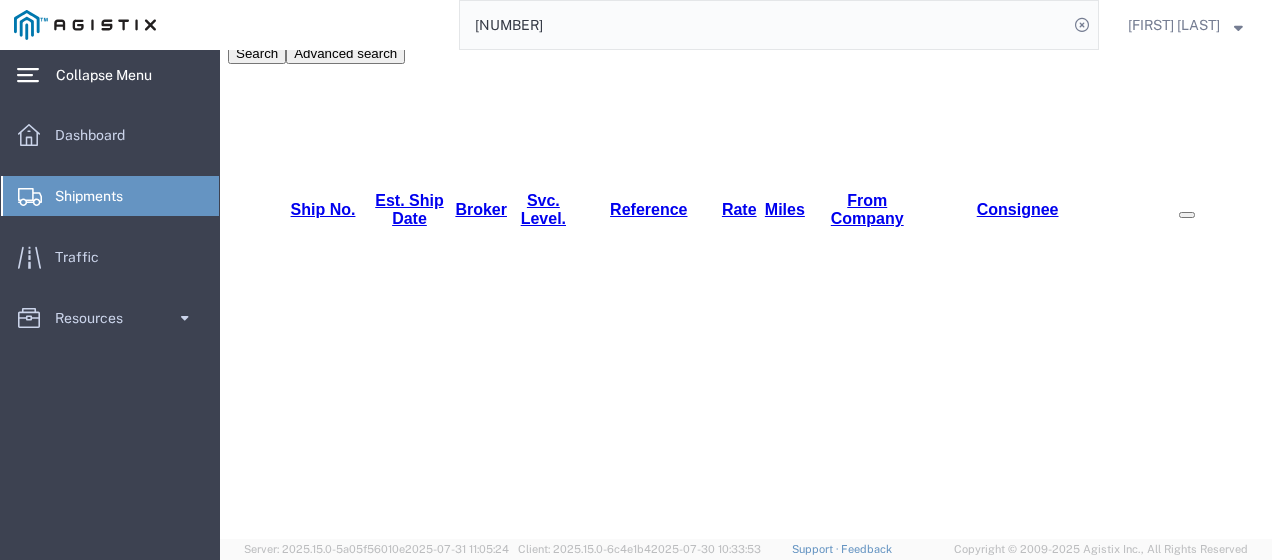 click at bounding box center [466, 1363] 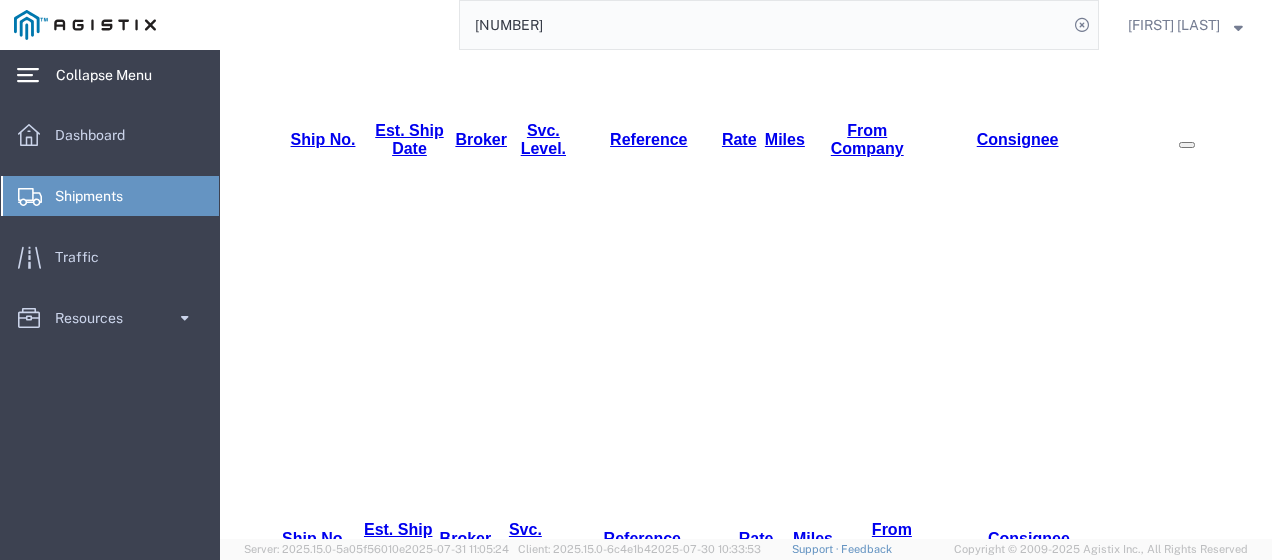 scroll, scrollTop: 300, scrollLeft: 0, axis: vertical 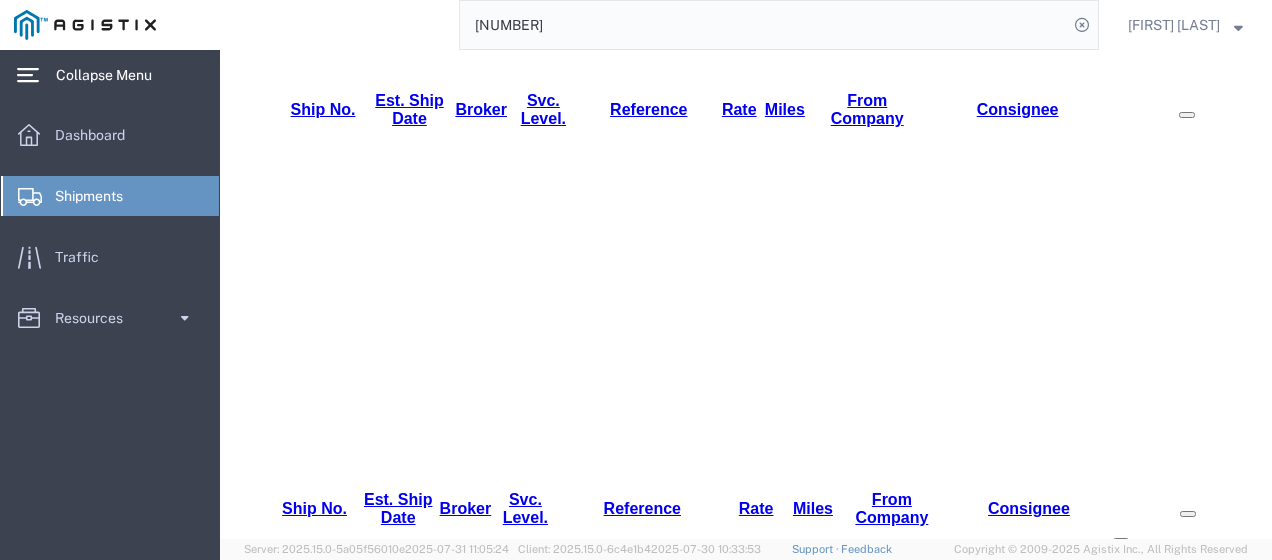 drag, startPoint x: 348, startPoint y: 310, endPoint x: 281, endPoint y: 313, distance: 67.06713 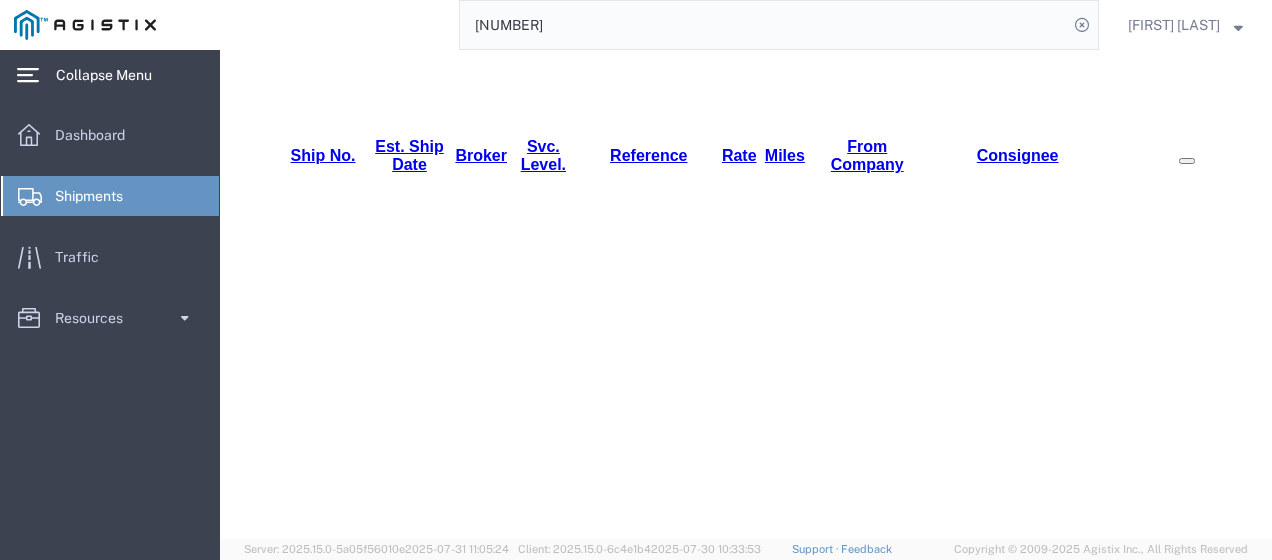scroll, scrollTop: 300, scrollLeft: 0, axis: vertical 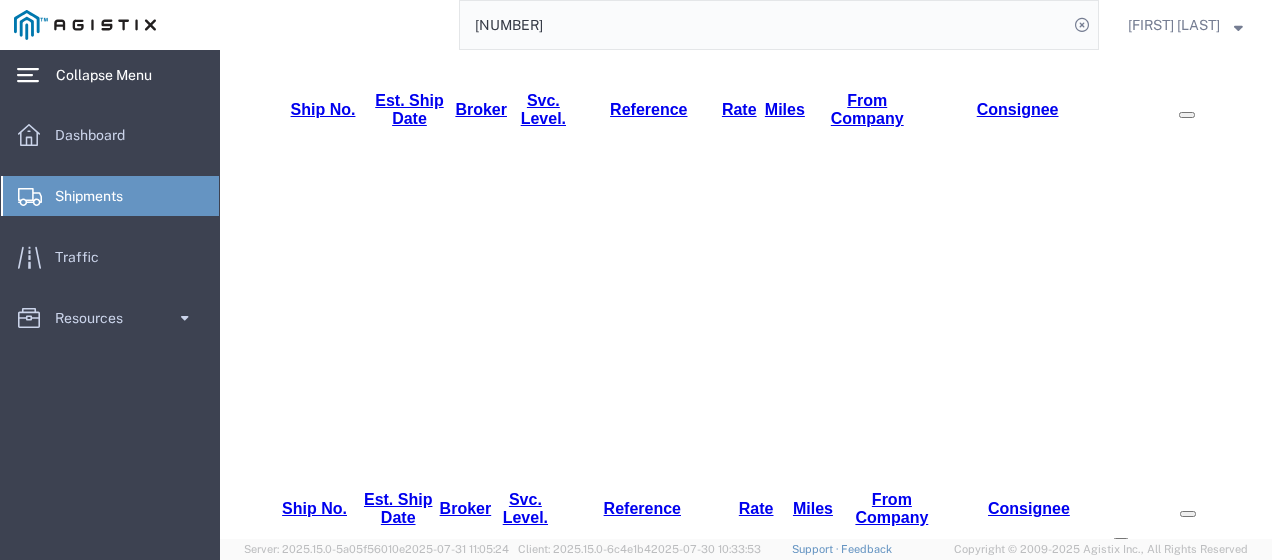 click on "Dedicated_1882_Laser Forwarding_Eng Trans" at bounding box center [642, 1651] 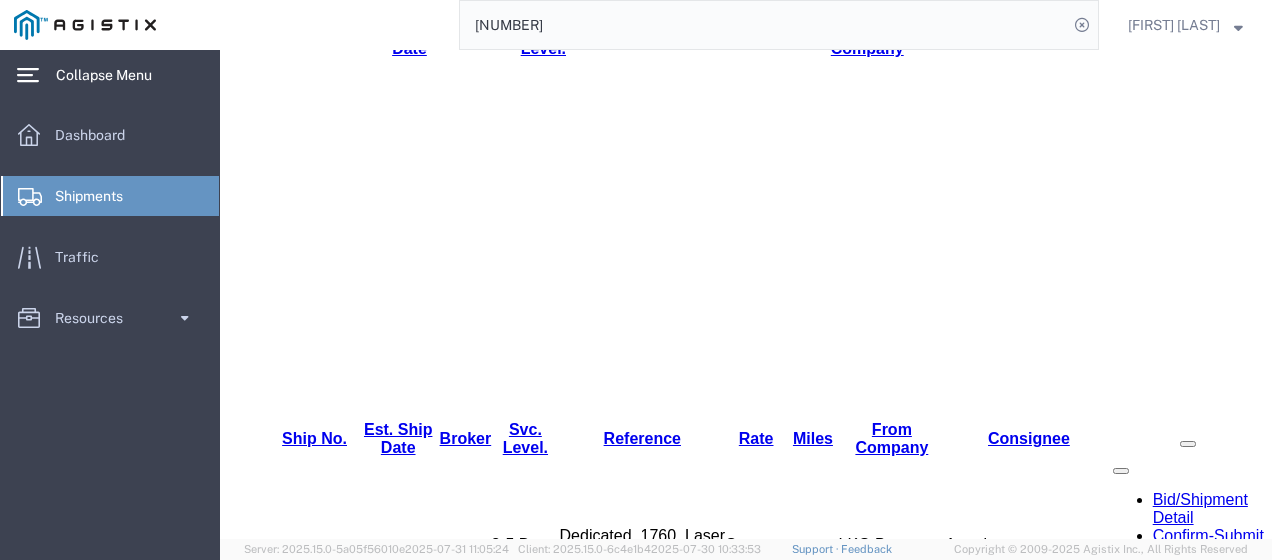 scroll, scrollTop: 400, scrollLeft: 0, axis: vertical 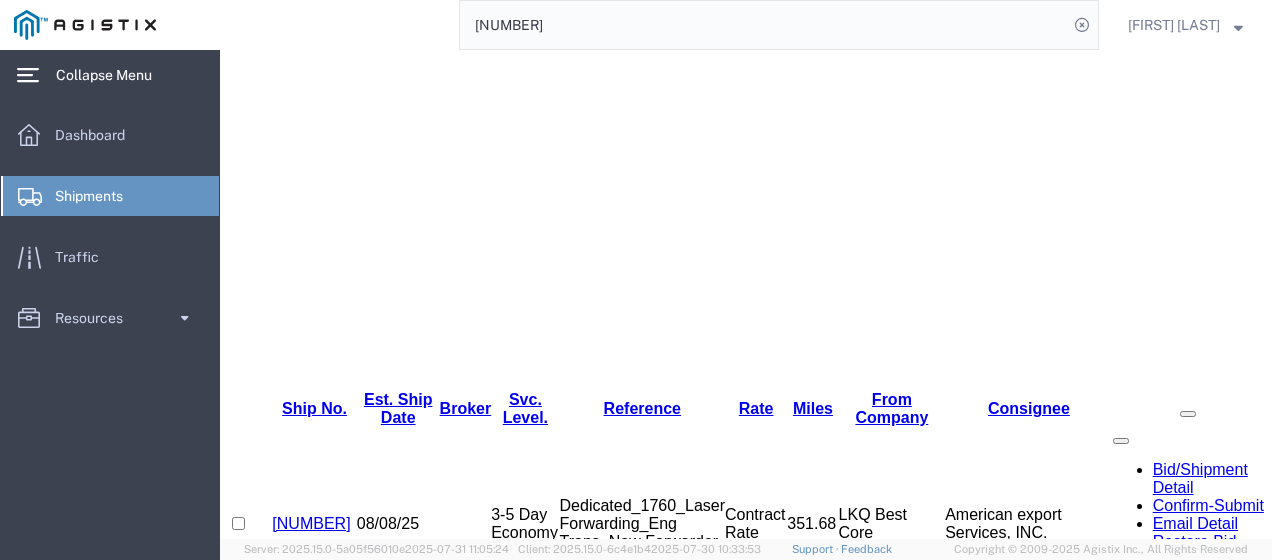 drag, startPoint x: 346, startPoint y: 274, endPoint x: 270, endPoint y: 278, distance: 76.105194 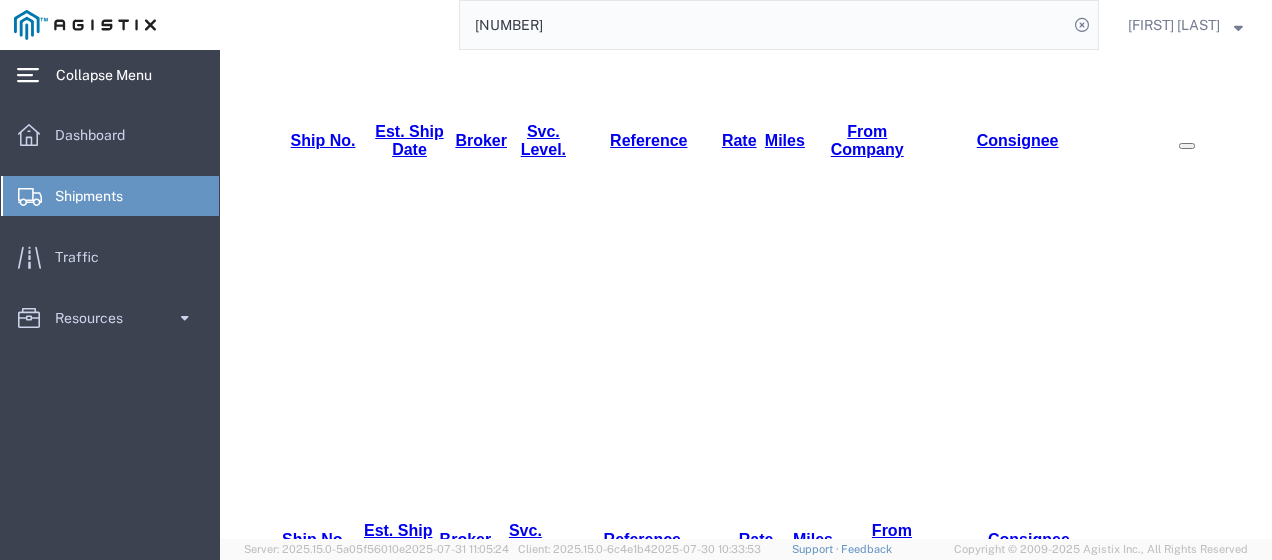scroll, scrollTop: 300, scrollLeft: 0, axis: vertical 